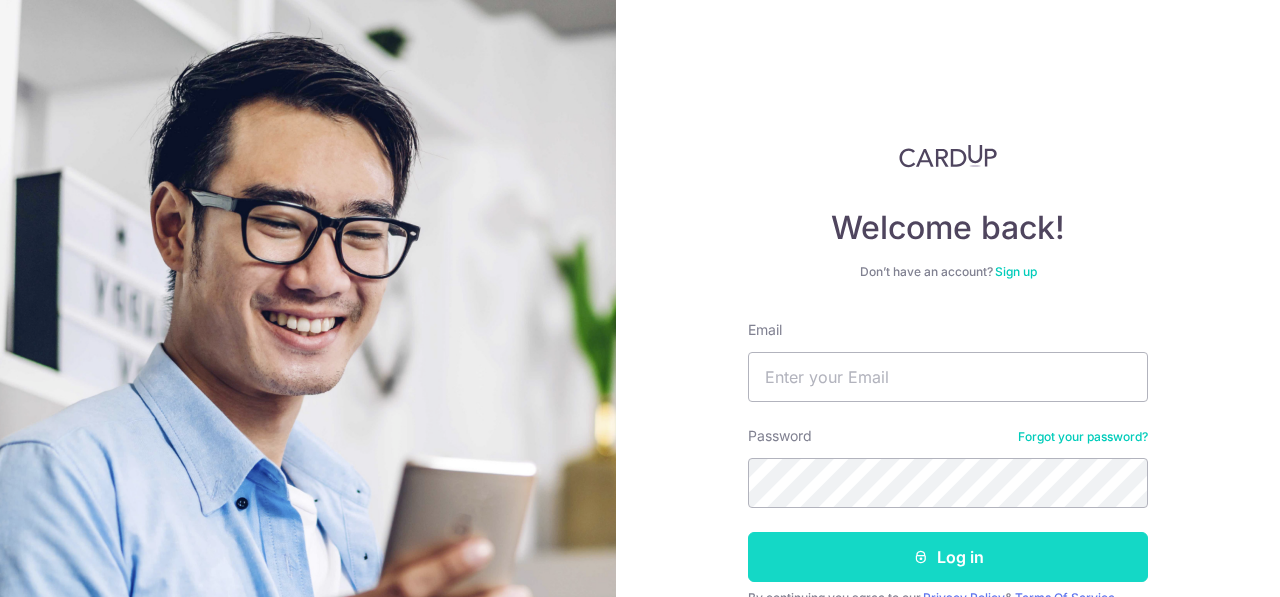 scroll, scrollTop: 0, scrollLeft: 0, axis: both 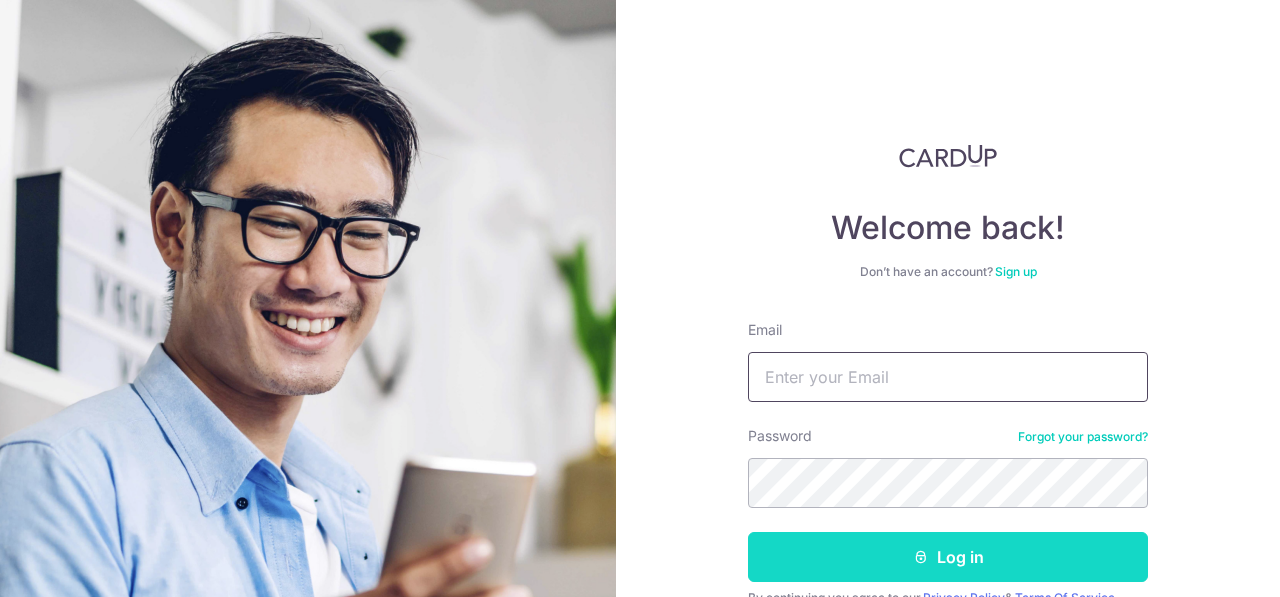 type on "[EMAIL]" 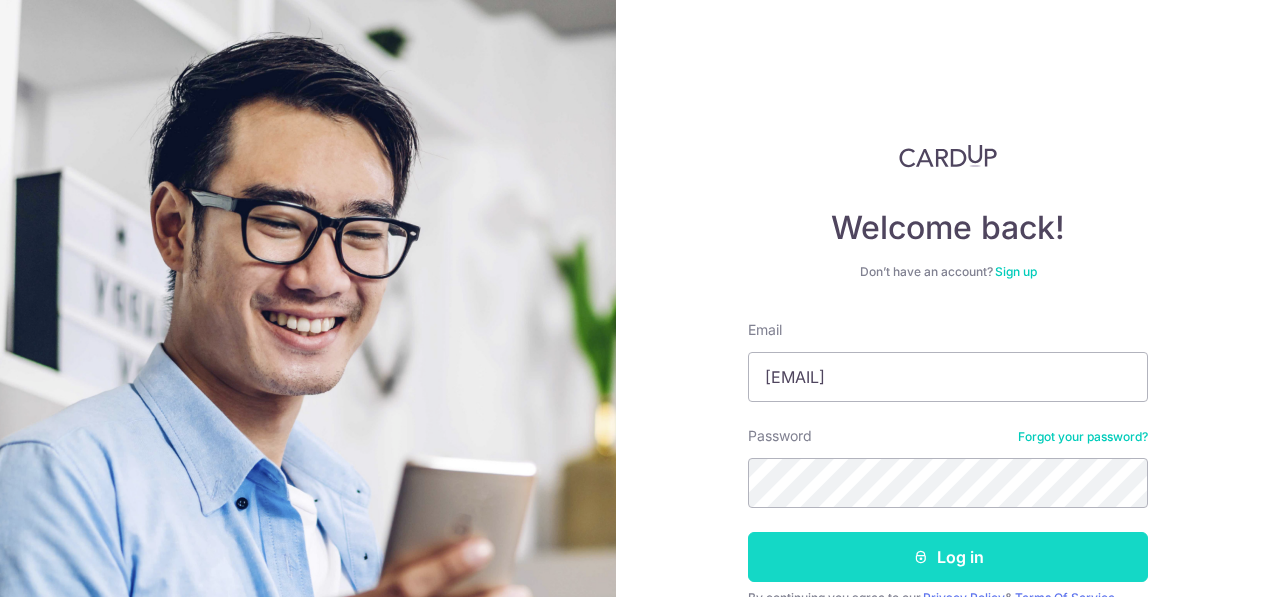 click on "Log in" at bounding box center [948, 557] 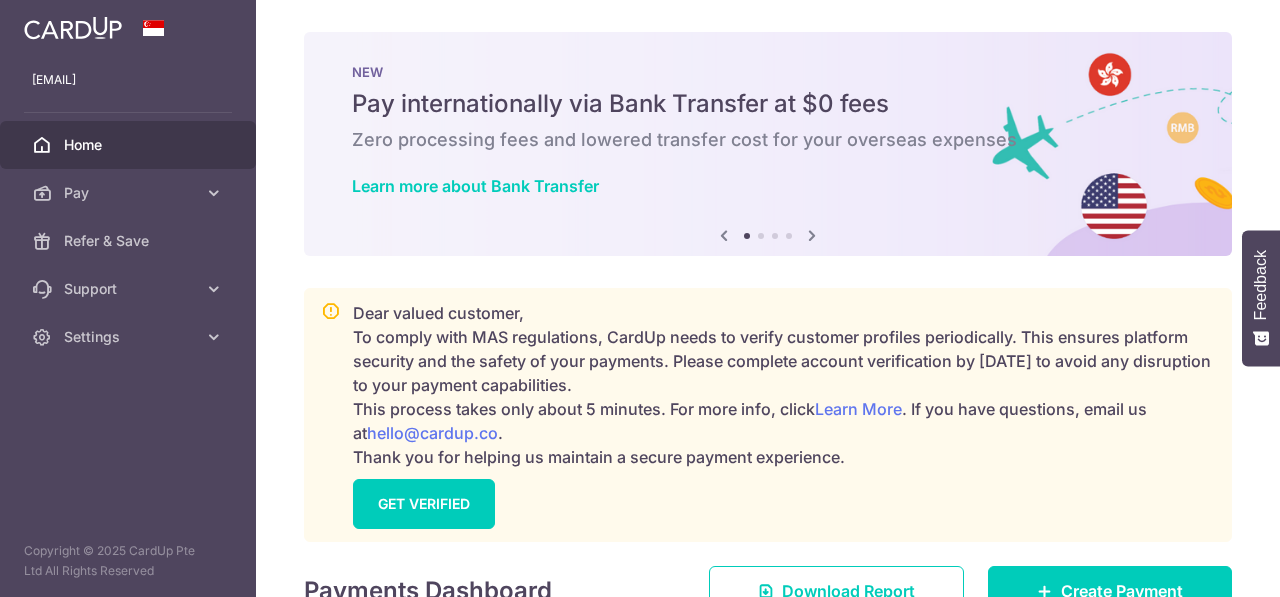 scroll, scrollTop: 0, scrollLeft: 0, axis: both 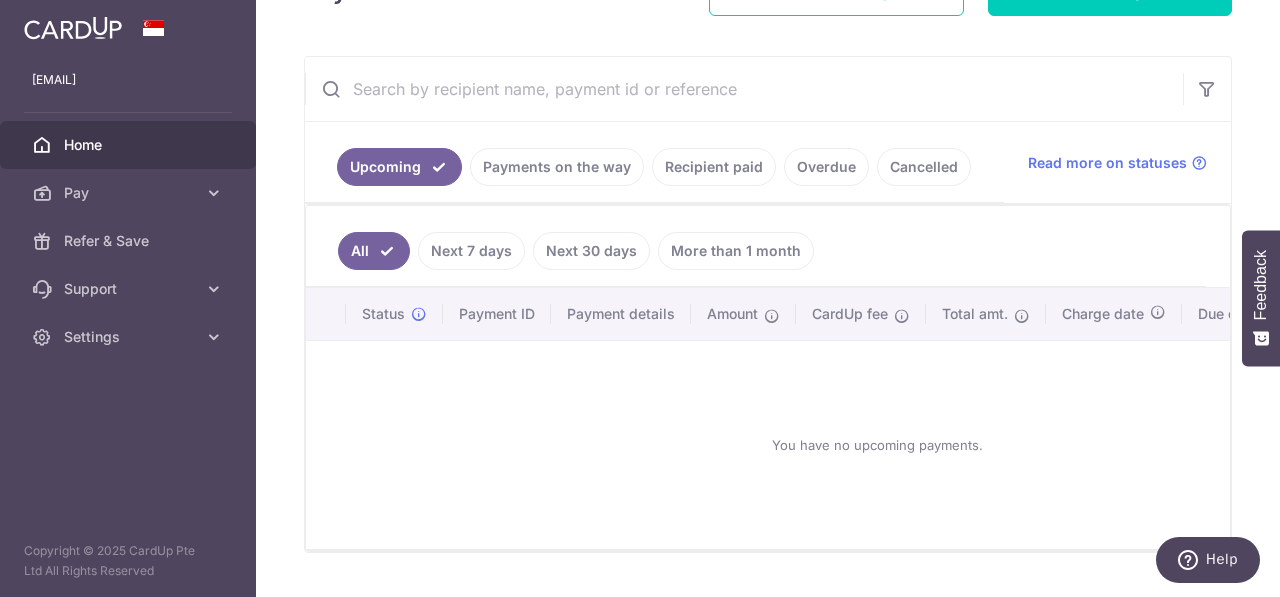 click on "Payments on the way" at bounding box center (557, 167) 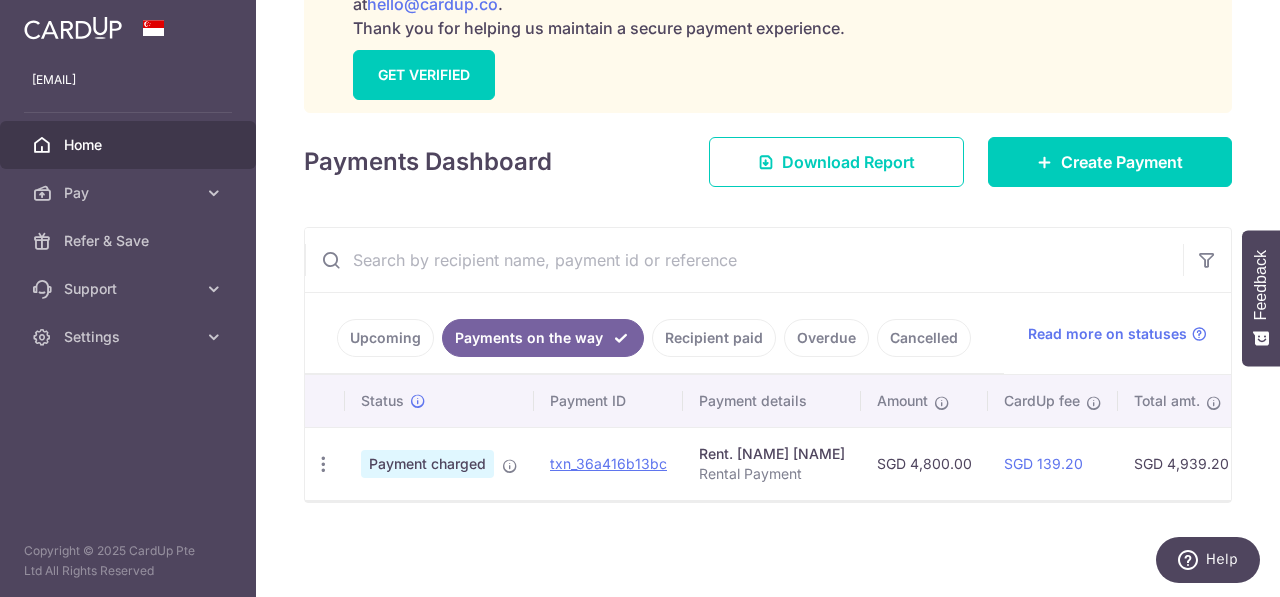 scroll, scrollTop: 433, scrollLeft: 0, axis: vertical 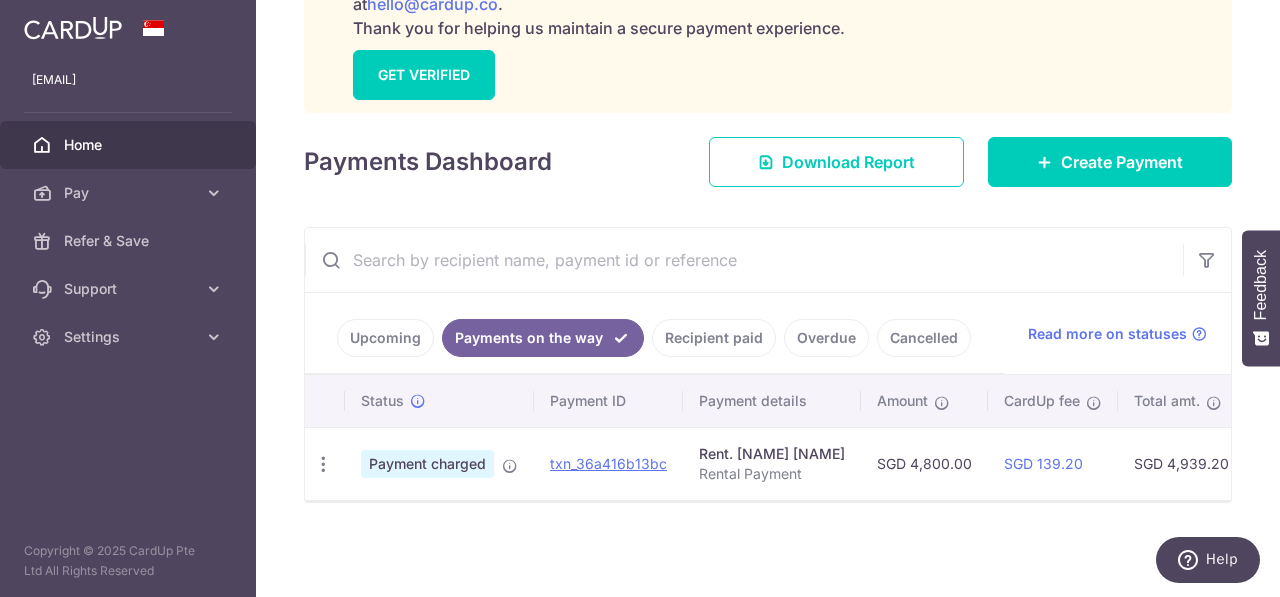 click on "Recipient paid" at bounding box center [714, 338] 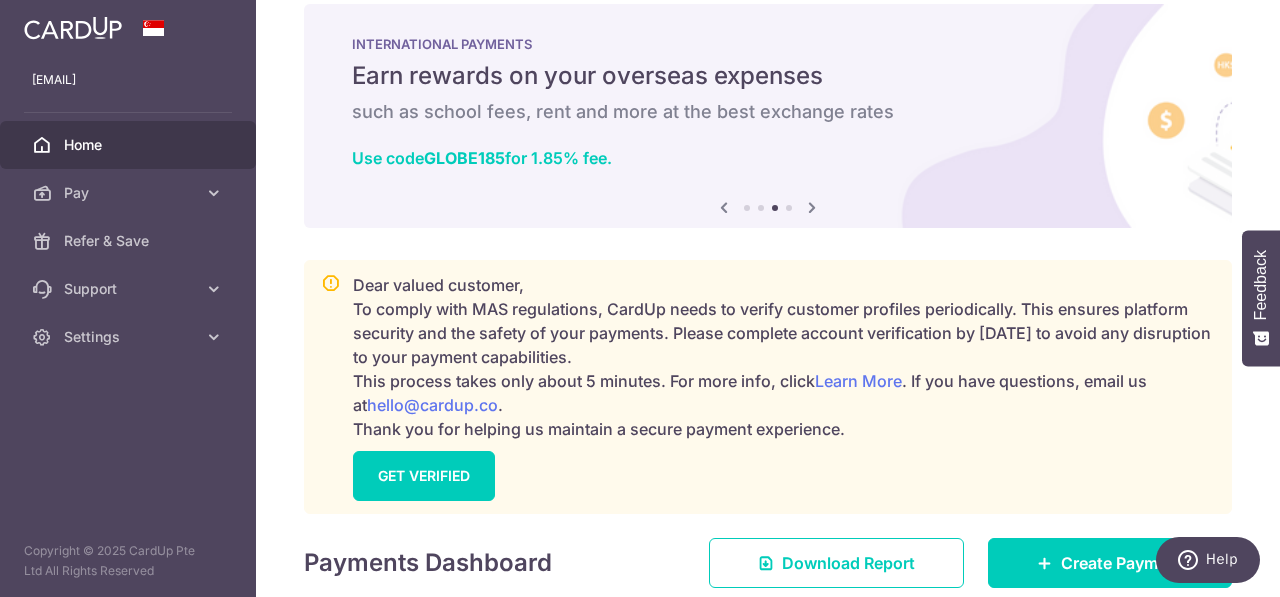 scroll, scrollTop: 0, scrollLeft: 0, axis: both 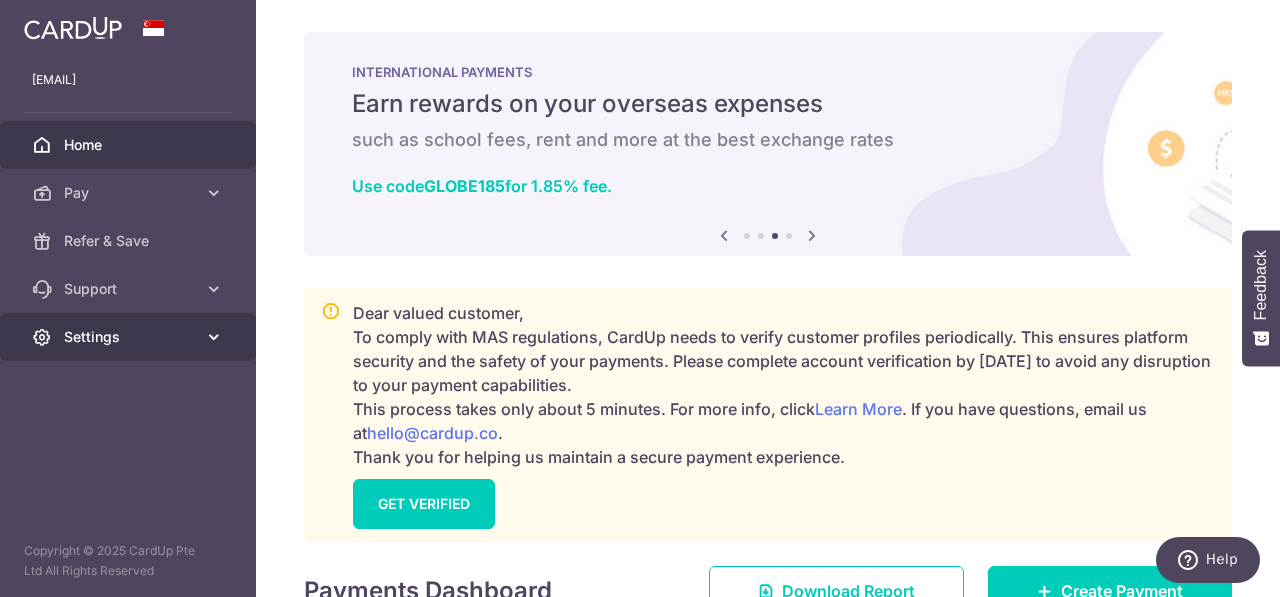 click on "Settings" at bounding box center (130, 337) 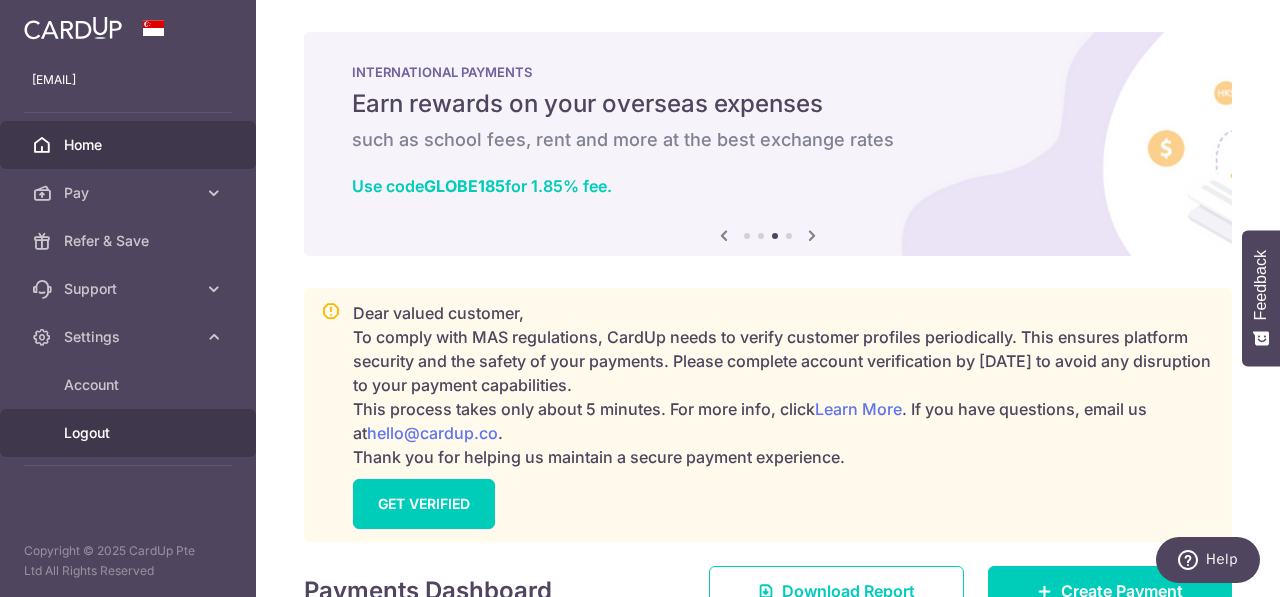 click on "Logout" at bounding box center (130, 433) 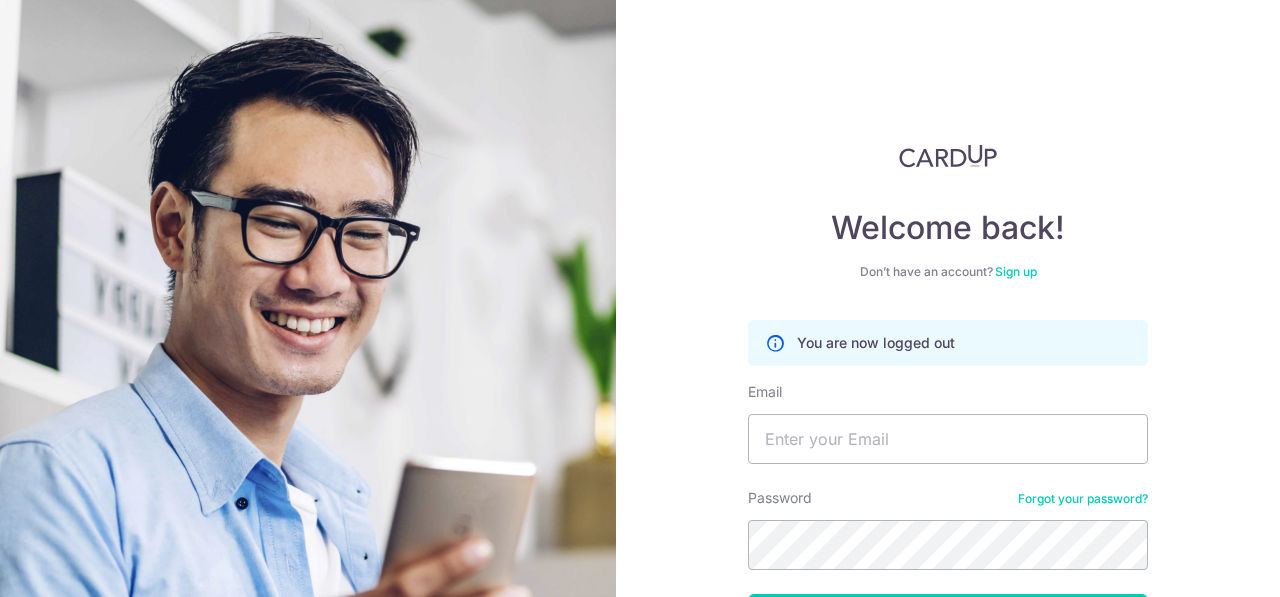 scroll, scrollTop: 0, scrollLeft: 0, axis: both 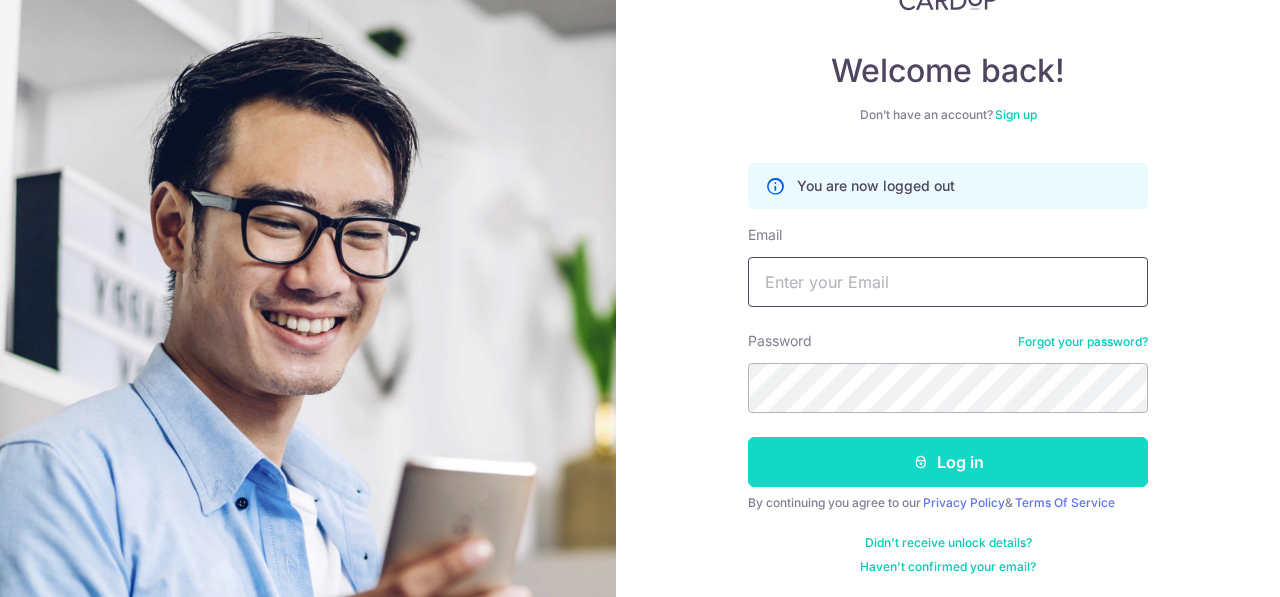 type on "[EMAIL]" 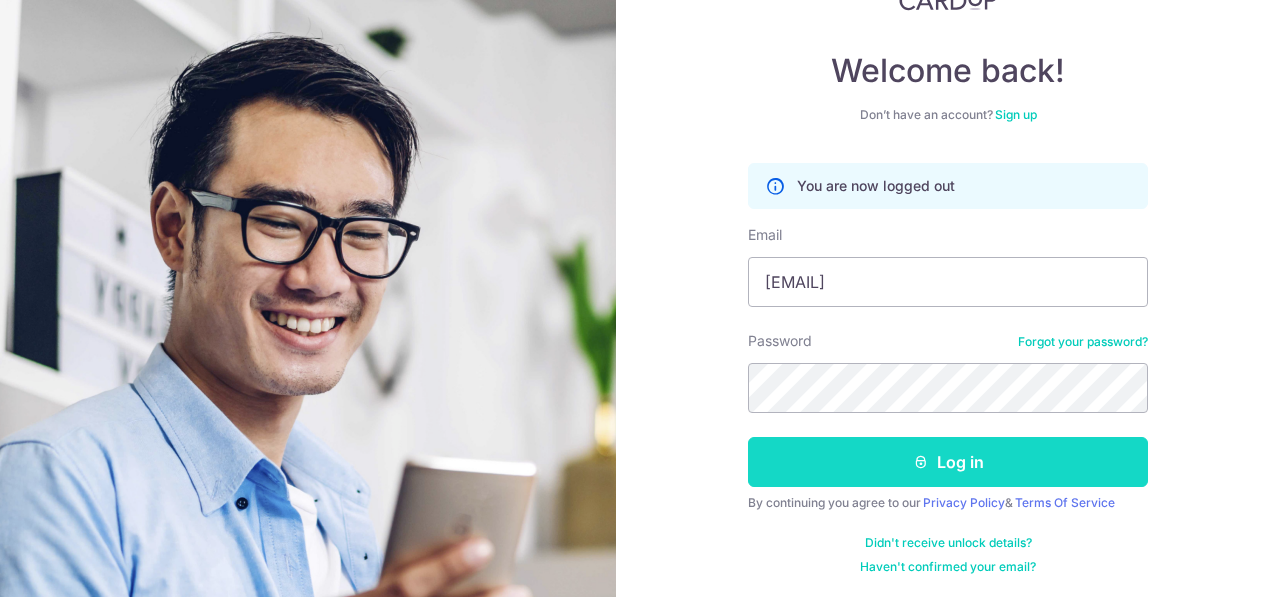 click on "Log in" at bounding box center (948, 462) 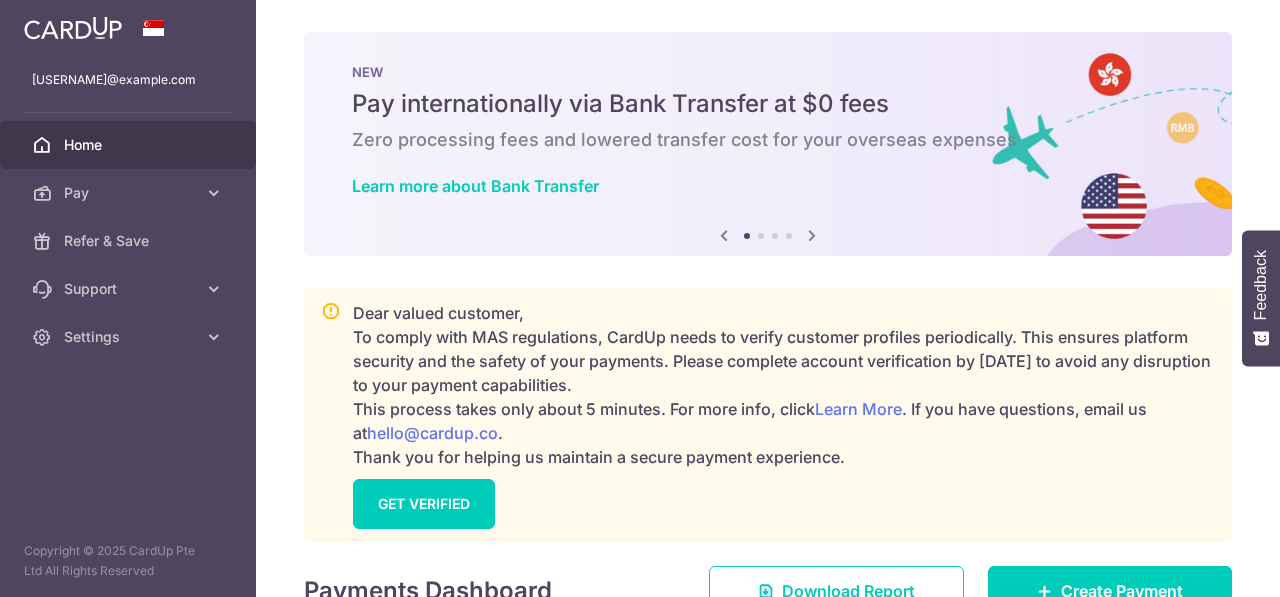 scroll, scrollTop: 0, scrollLeft: 0, axis: both 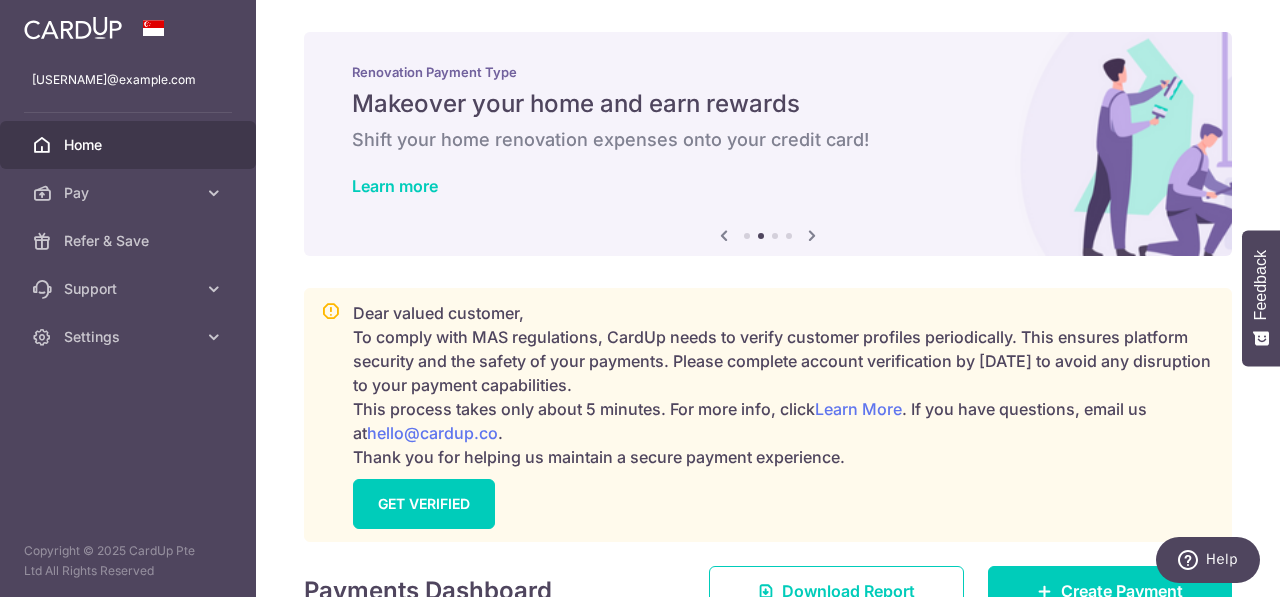 click at bounding box center (724, 235) 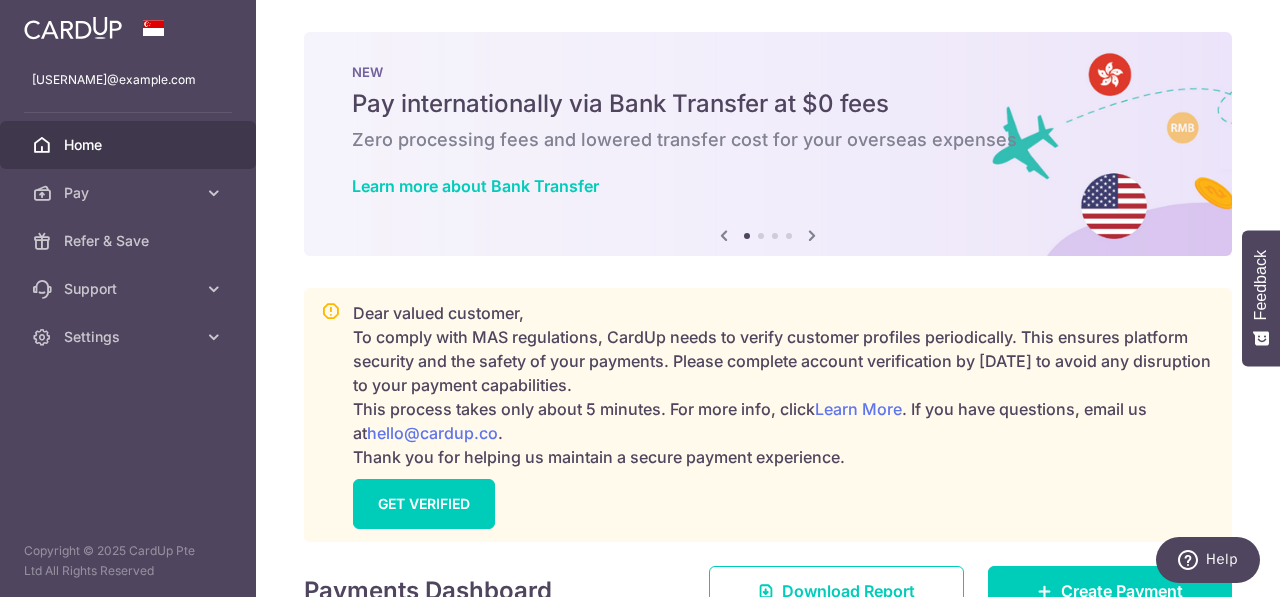 click at bounding box center [724, 235] 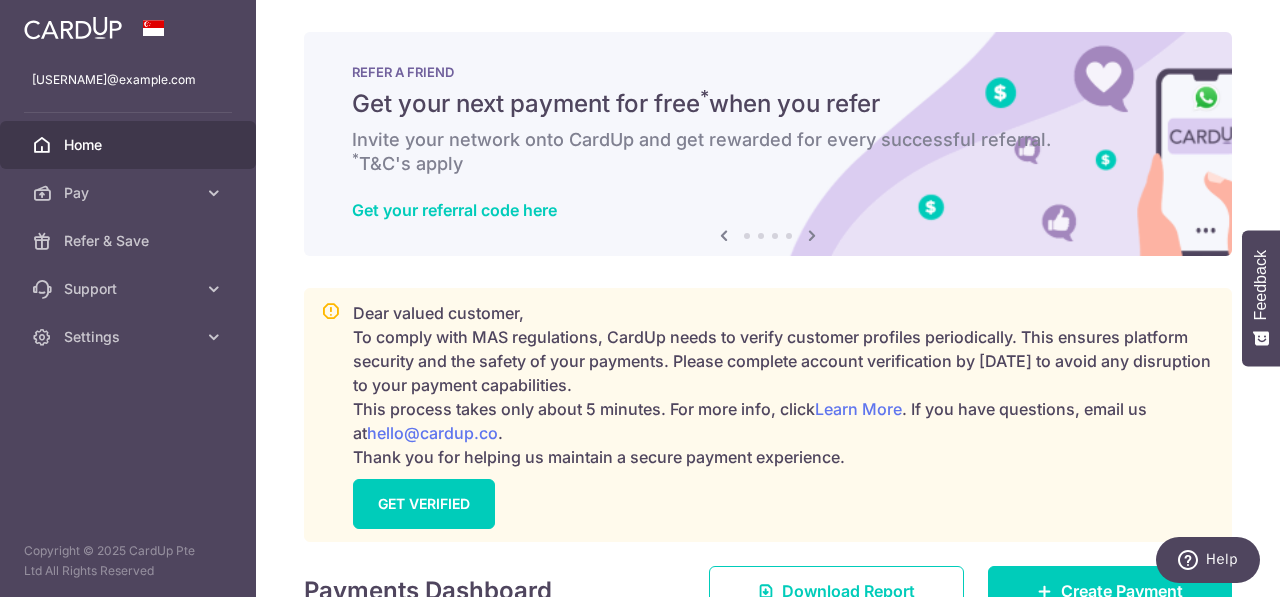 click at bounding box center (724, 235) 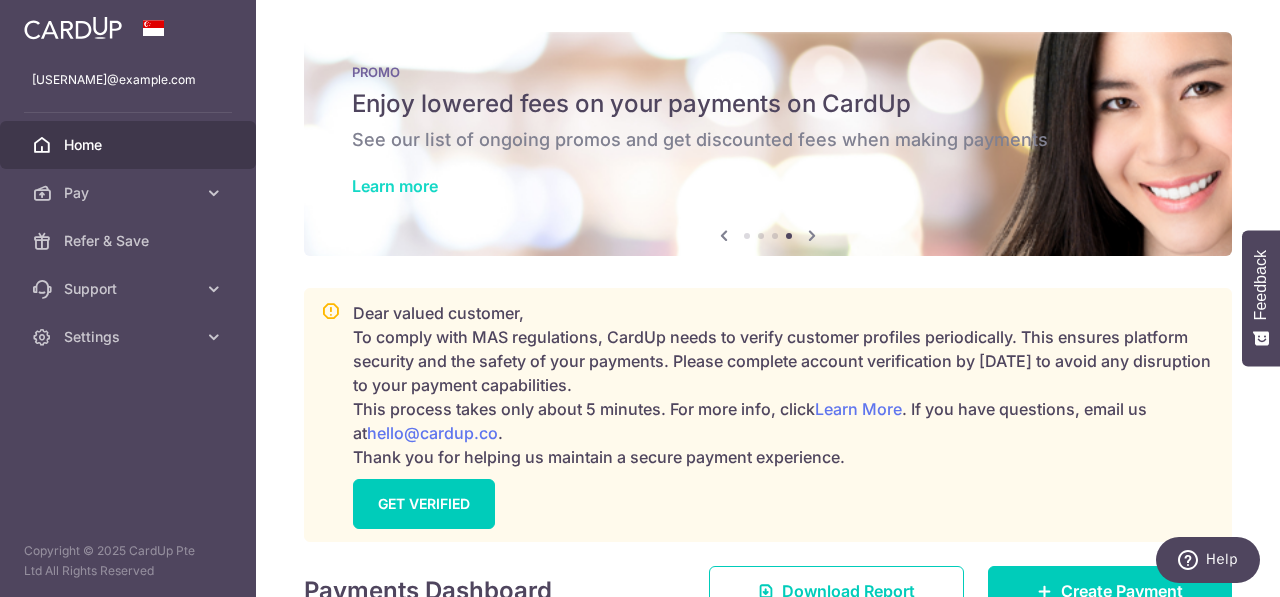 click on "Learn more" at bounding box center [395, 186] 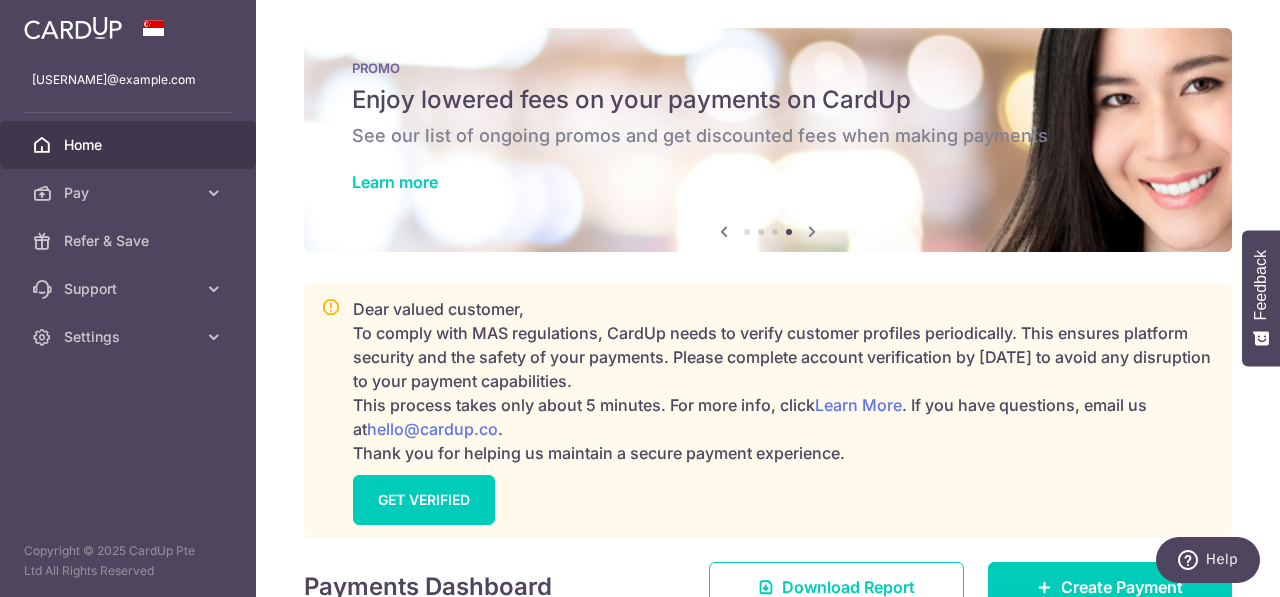 scroll, scrollTop: 0, scrollLeft: 0, axis: both 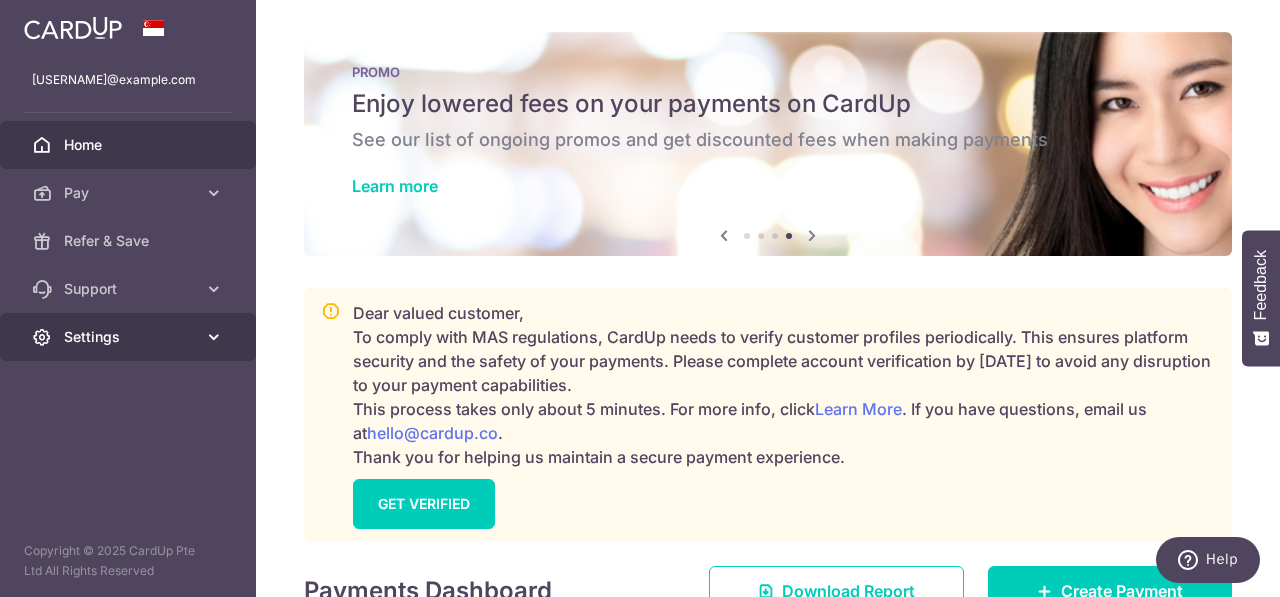 click on "Settings" at bounding box center (130, 337) 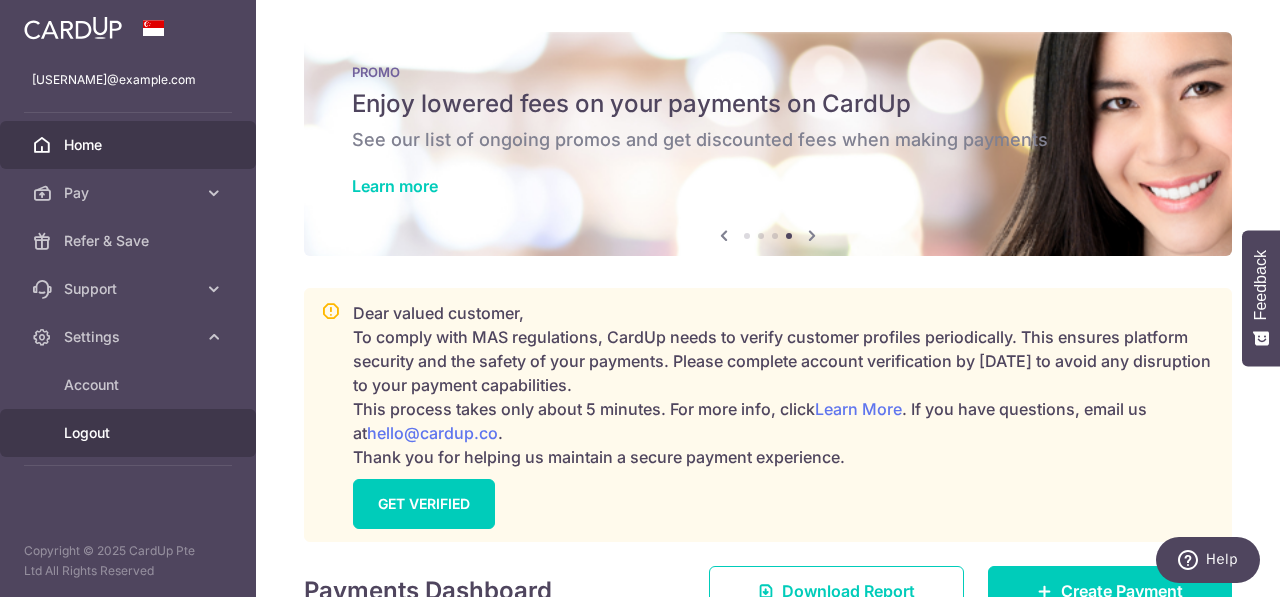 click on "Logout" at bounding box center [130, 433] 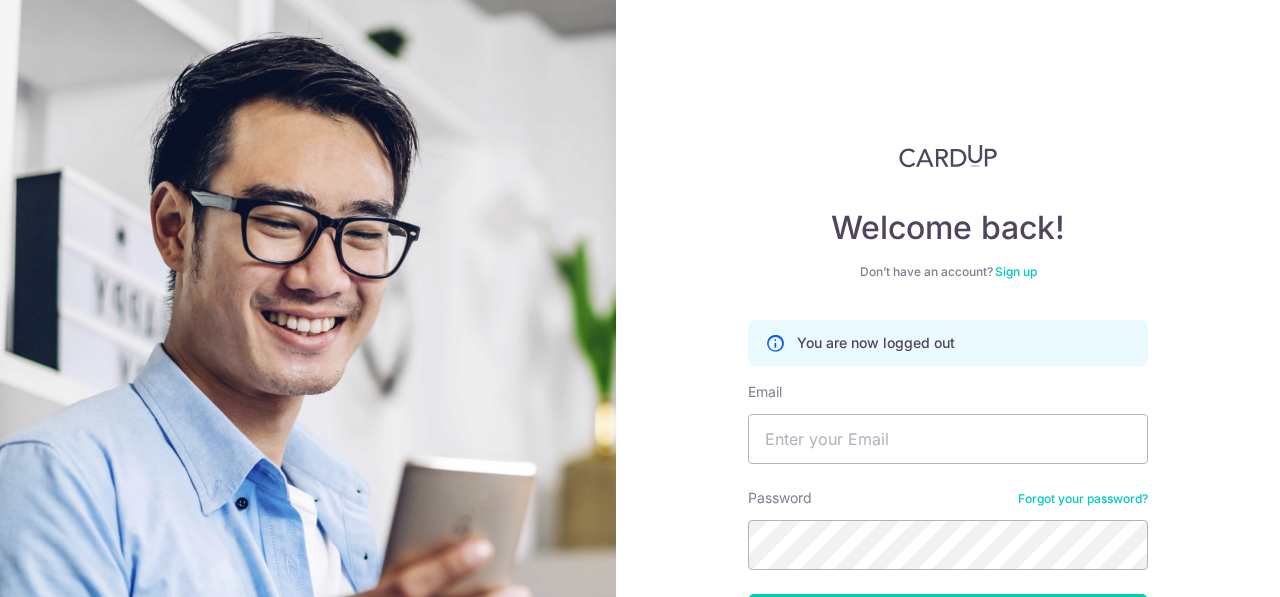 scroll, scrollTop: 0, scrollLeft: 0, axis: both 